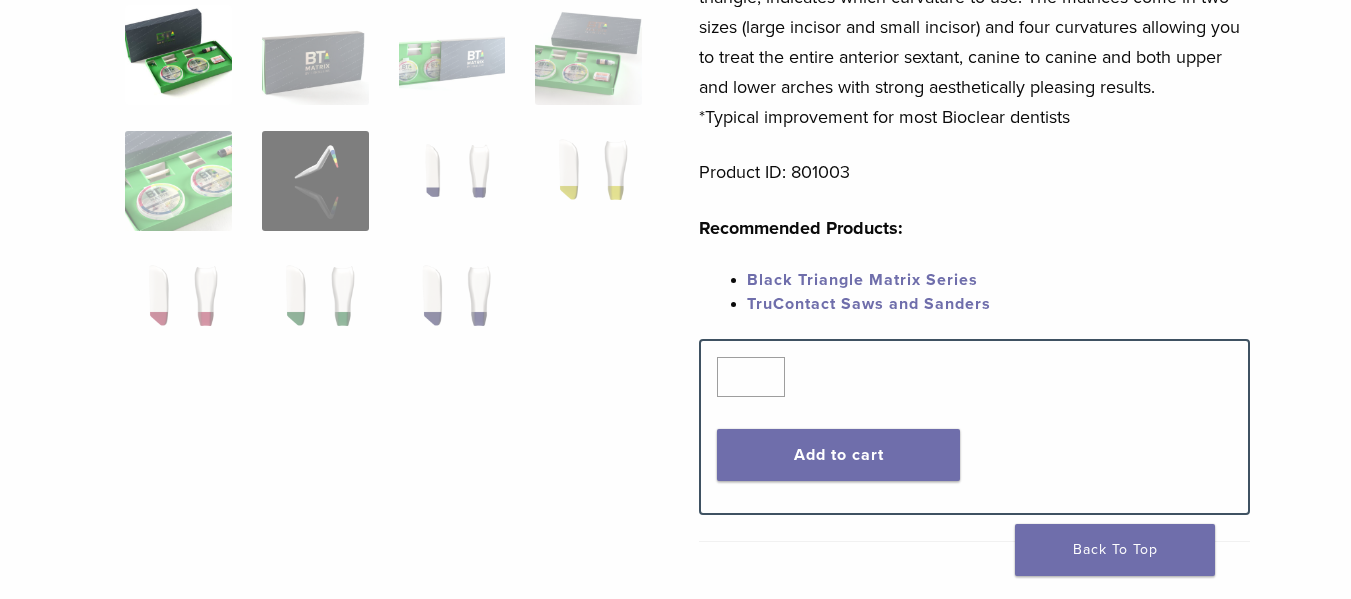 scroll, scrollTop: 600, scrollLeft: 0, axis: vertical 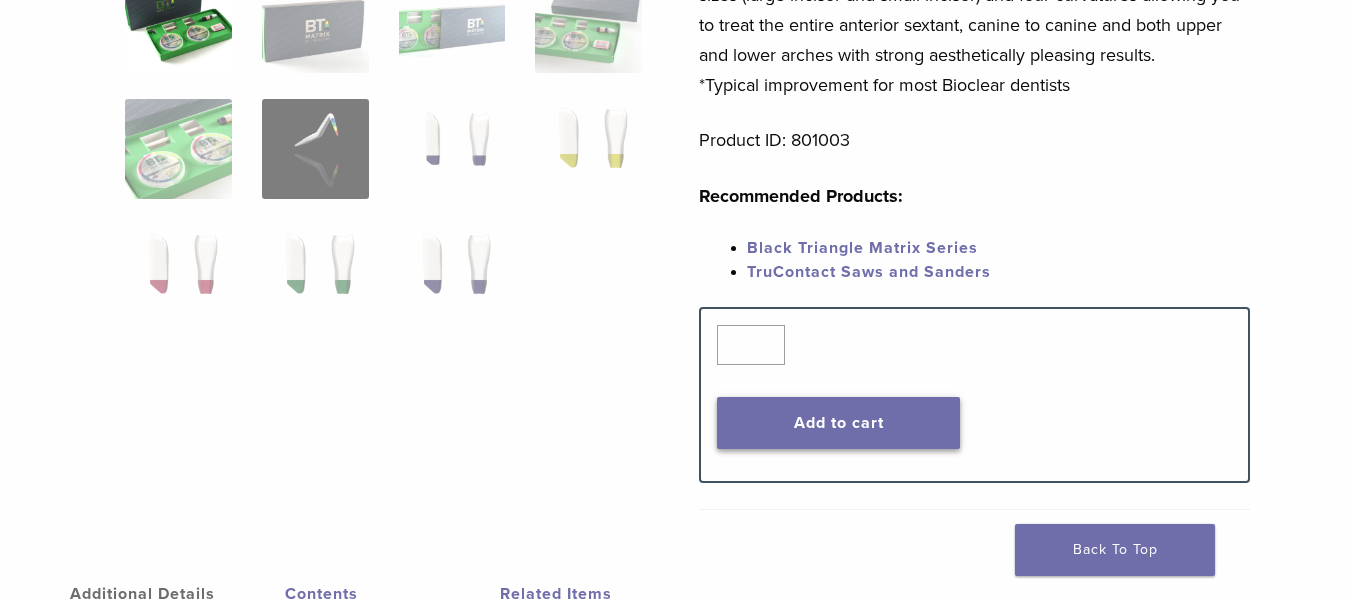 drag, startPoint x: 803, startPoint y: 411, endPoint x: 812, endPoint y: 420, distance: 12.727922 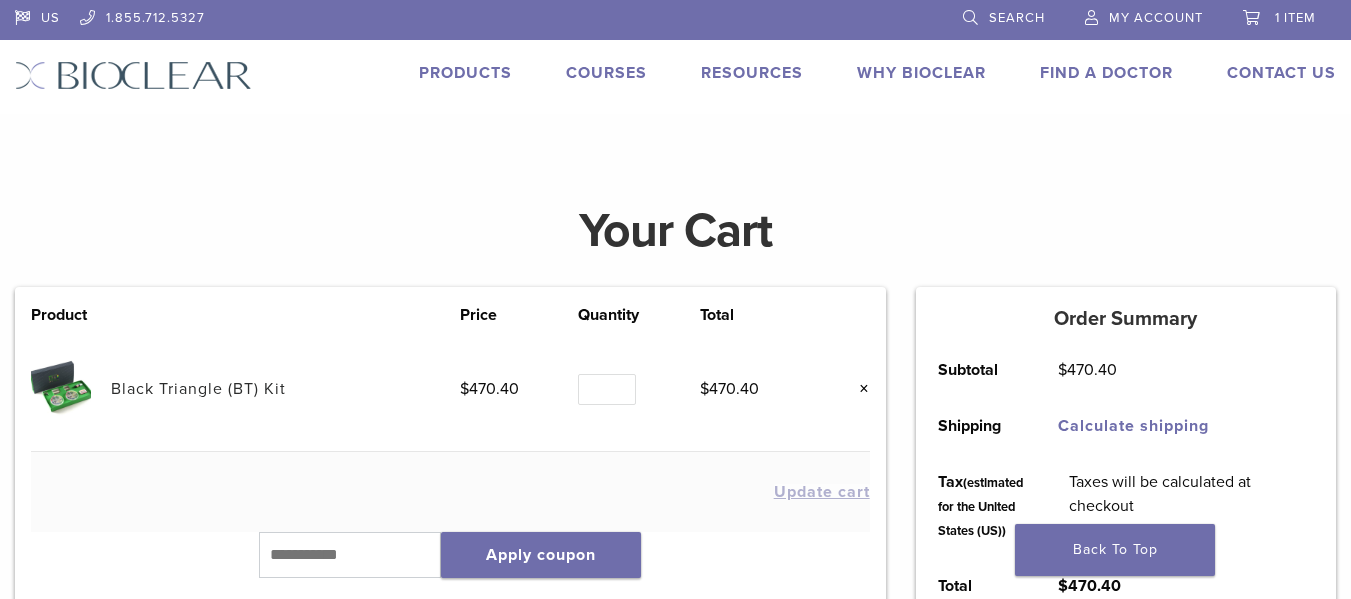 scroll, scrollTop: 0, scrollLeft: 0, axis: both 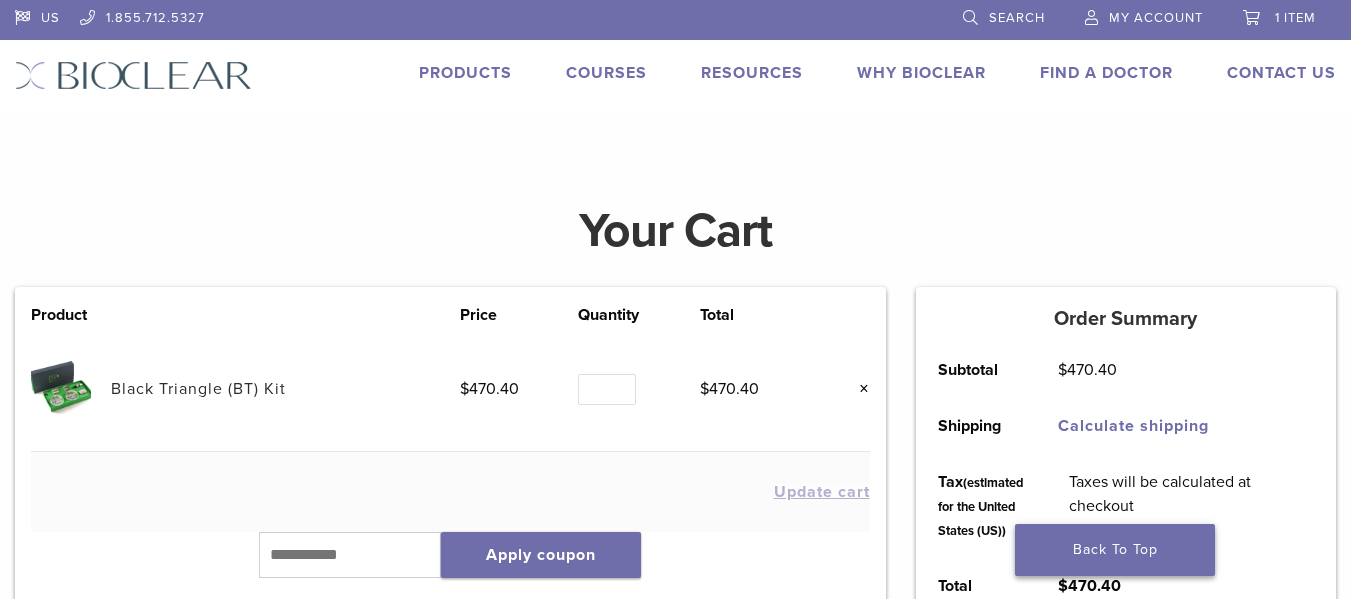 click on "Back To Top" at bounding box center [1115, 550] 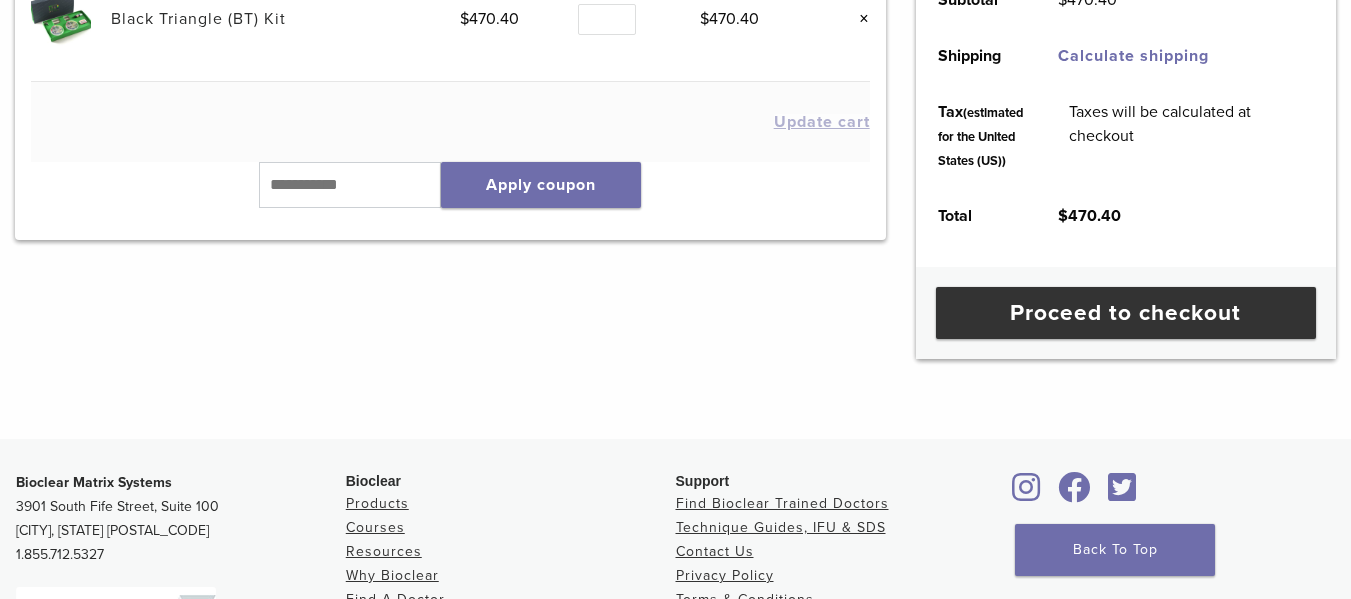 scroll, scrollTop: 400, scrollLeft: 0, axis: vertical 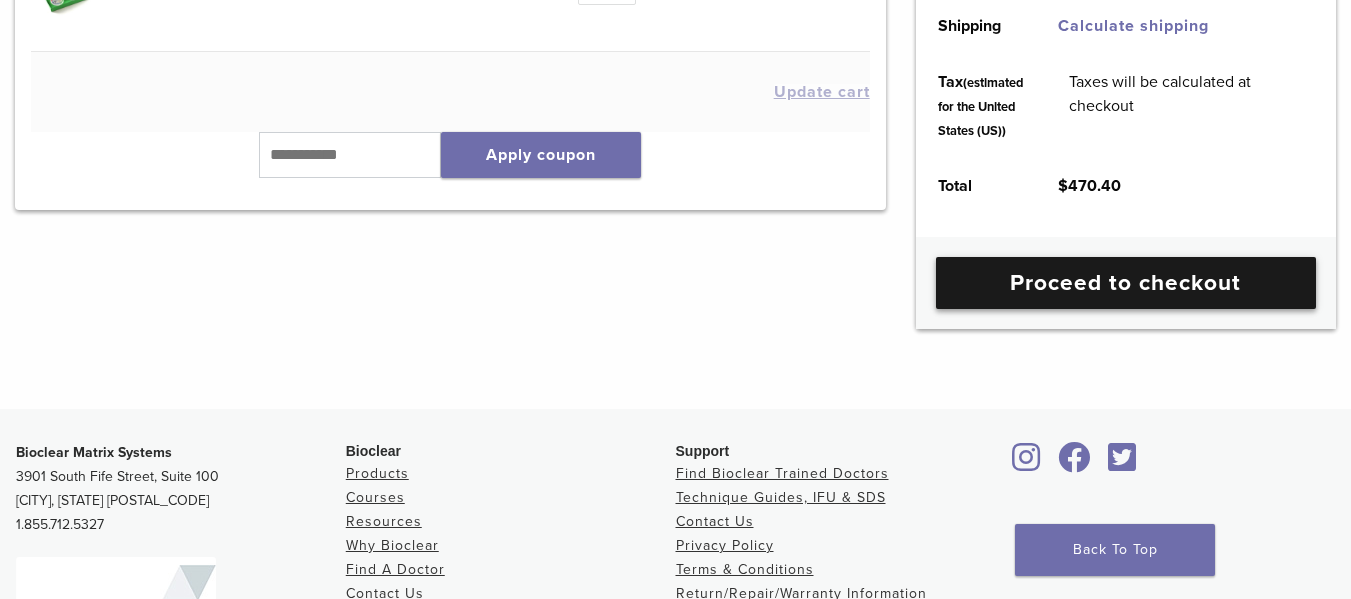 click on "Proceed to checkout" at bounding box center [1126, 283] 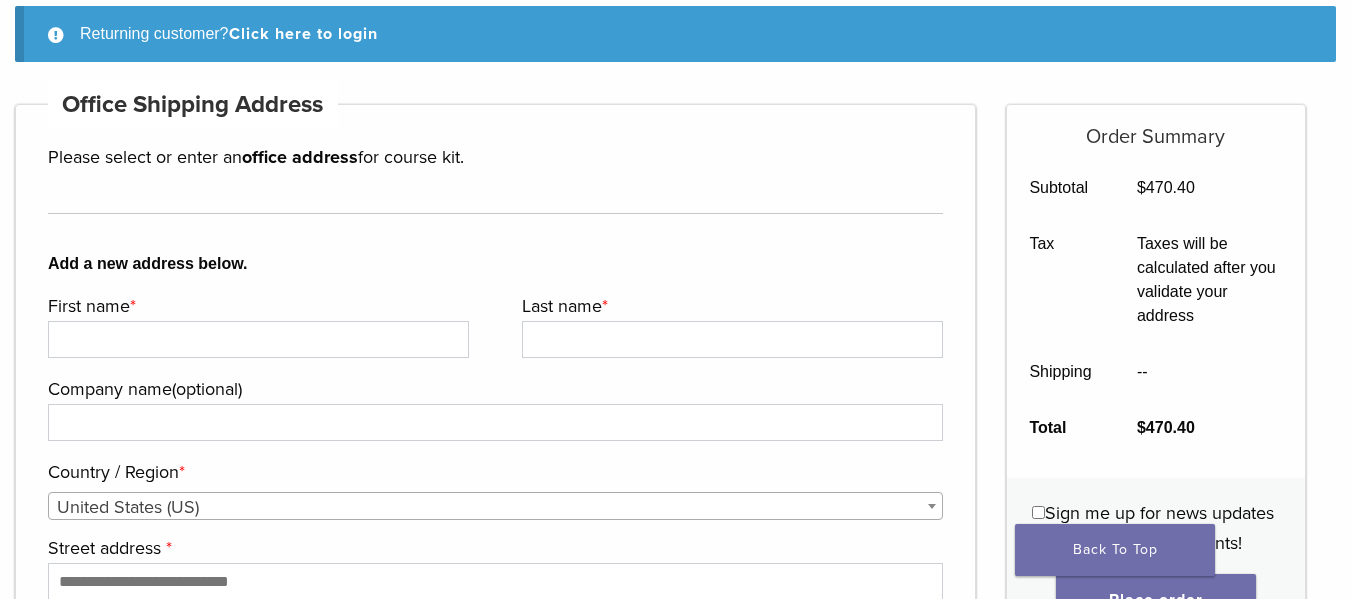 scroll, scrollTop: 300, scrollLeft: 0, axis: vertical 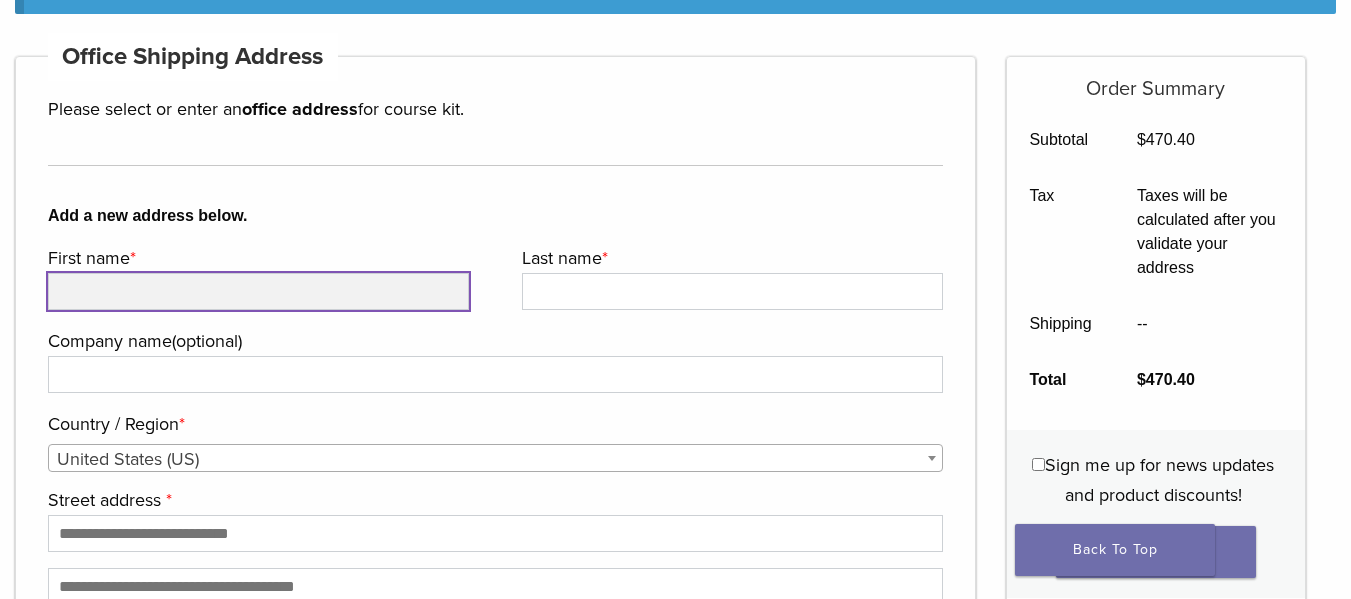 click on "First name  *" at bounding box center [258, 291] 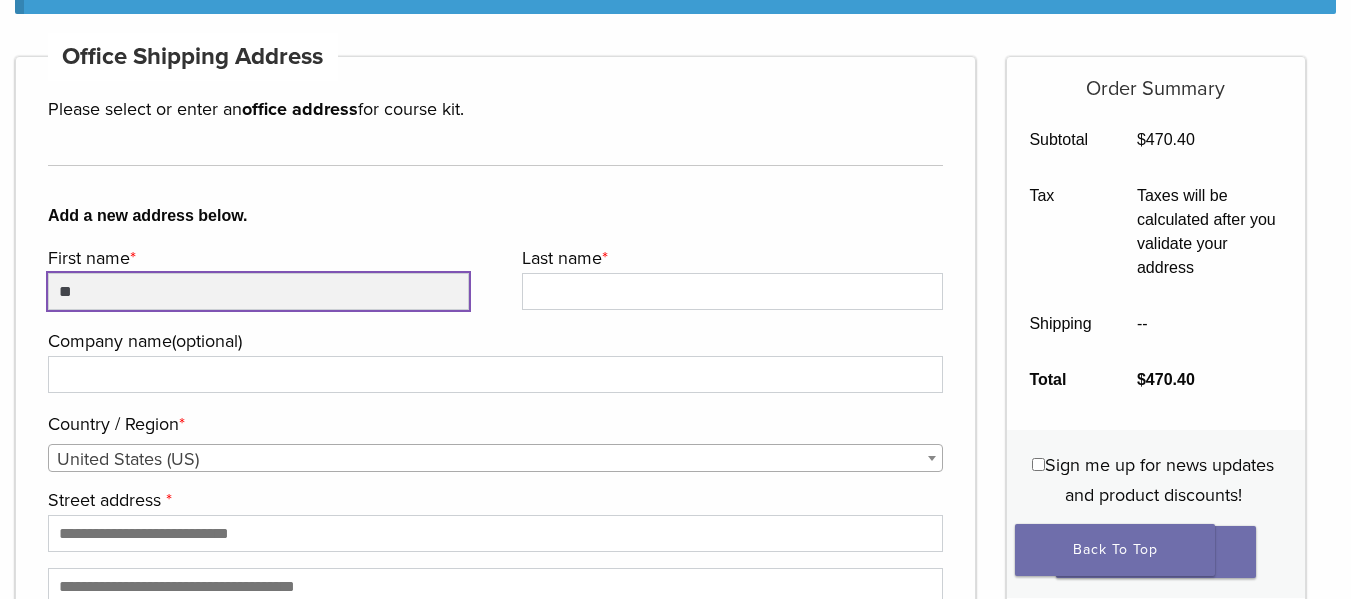 type on "*" 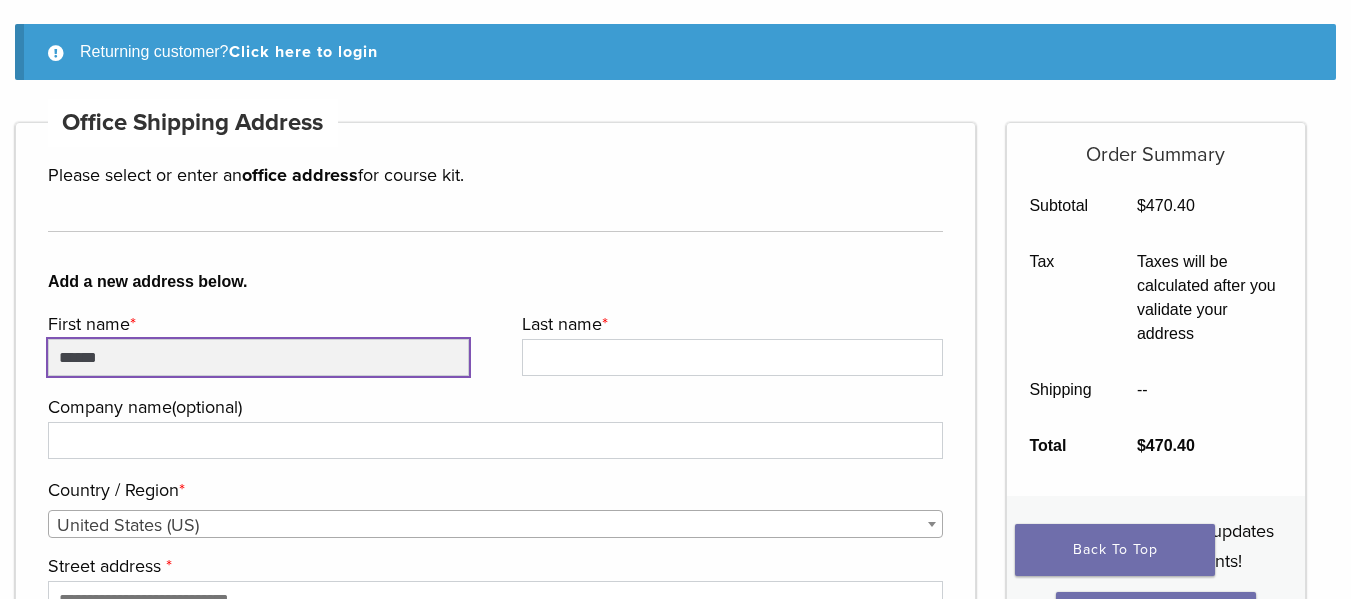 scroll, scrollTop: 200, scrollLeft: 0, axis: vertical 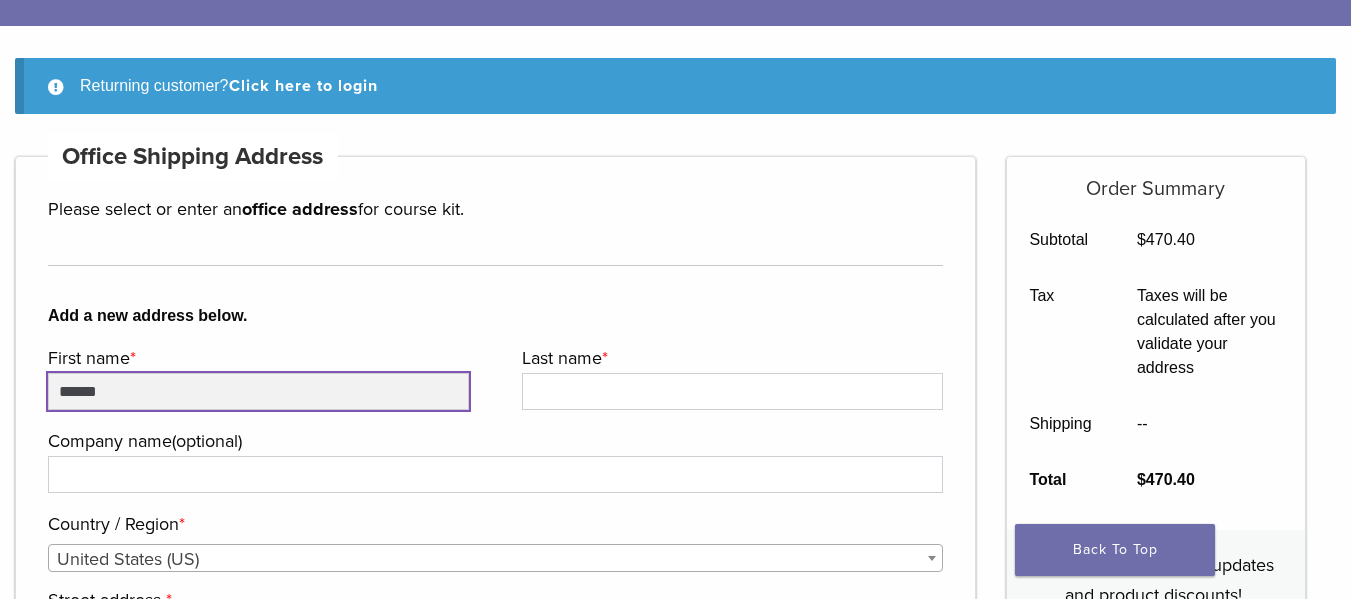type on "******" 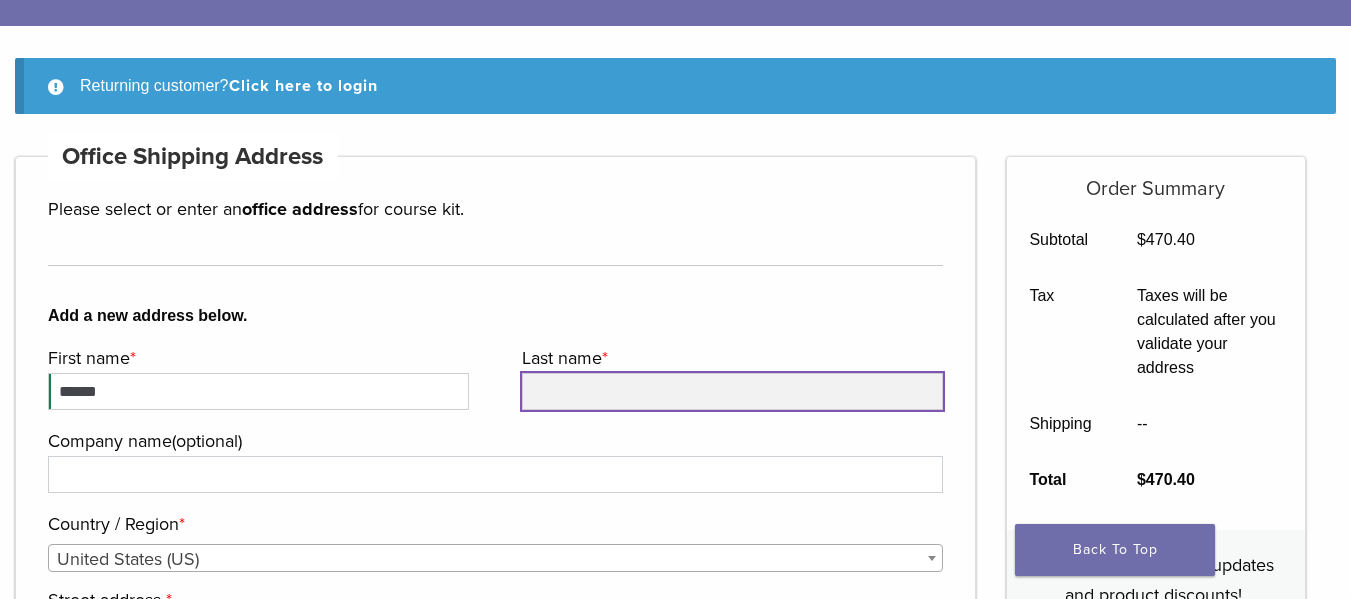 click on "Last name  *" at bounding box center (732, 391) 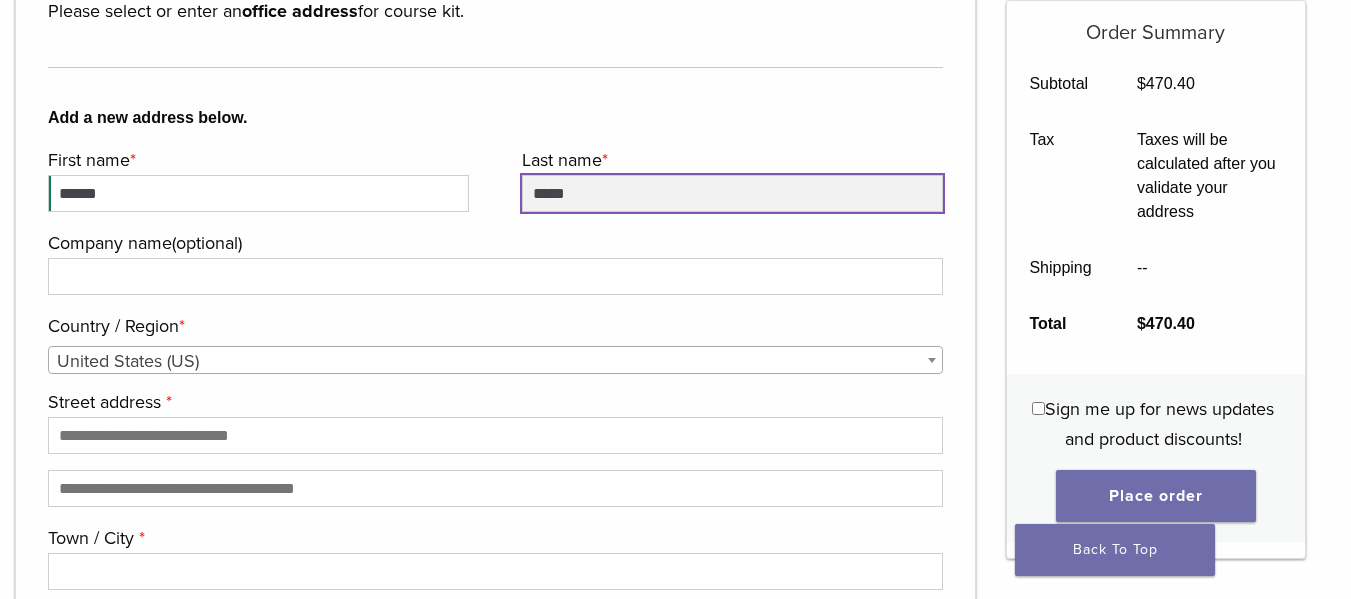scroll, scrollTop: 400, scrollLeft: 0, axis: vertical 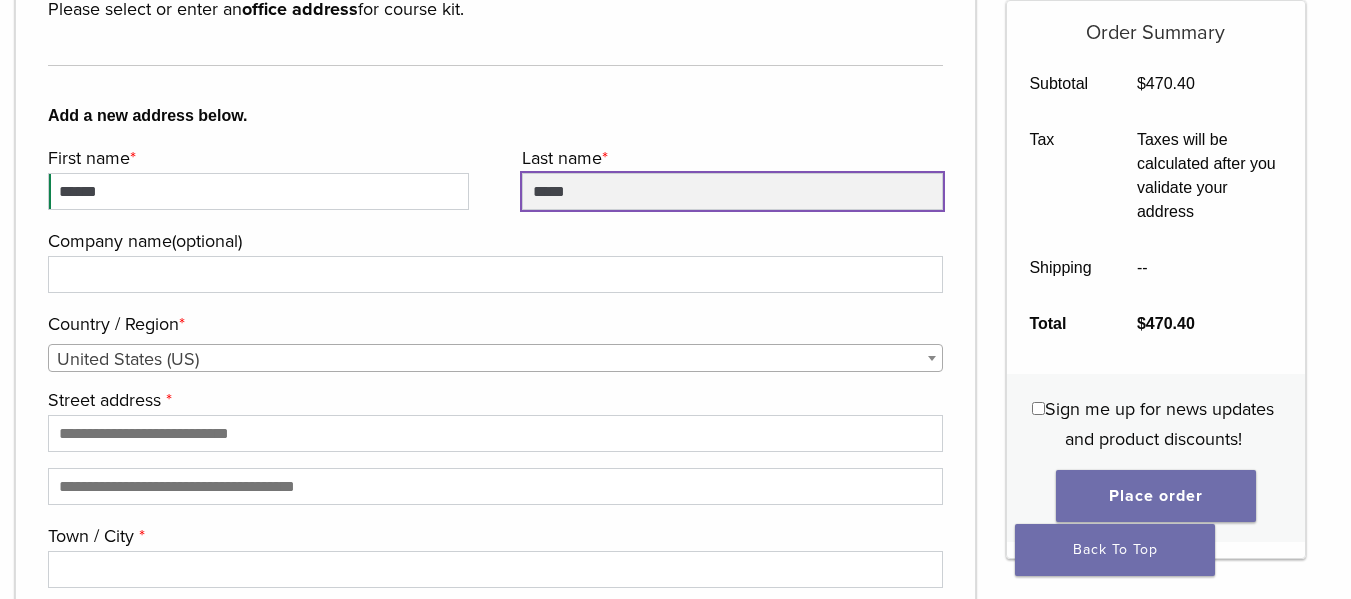 type on "*****" 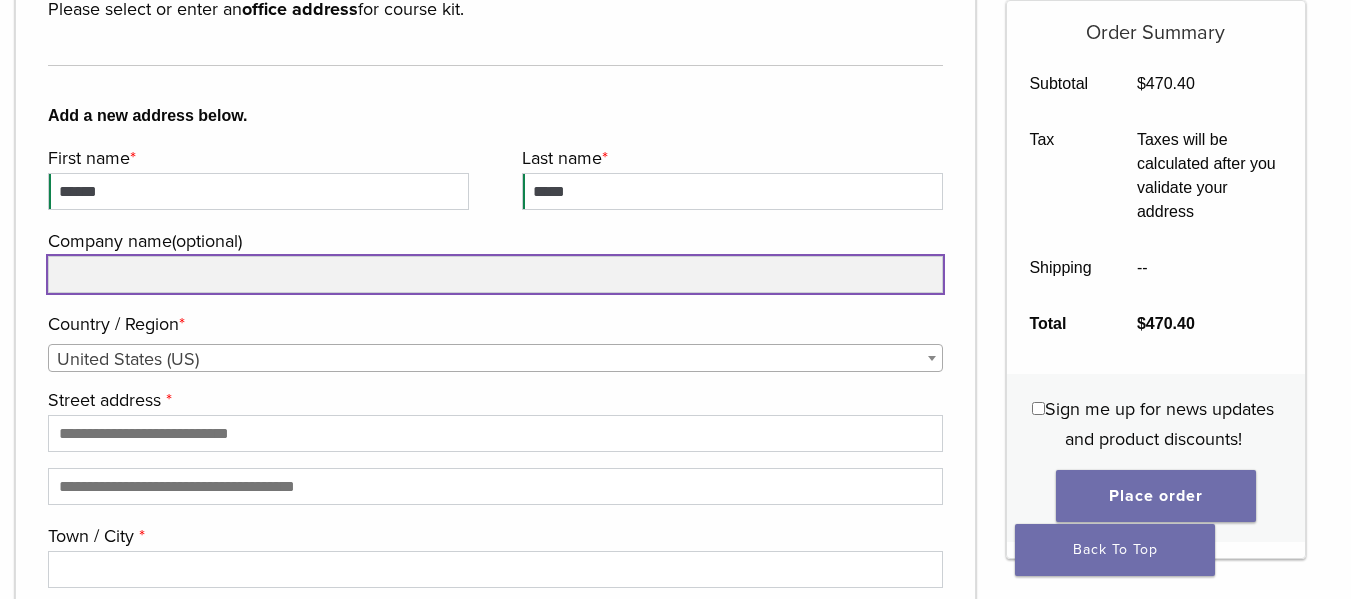 click on "Company name  (optional)" at bounding box center [495, 274] 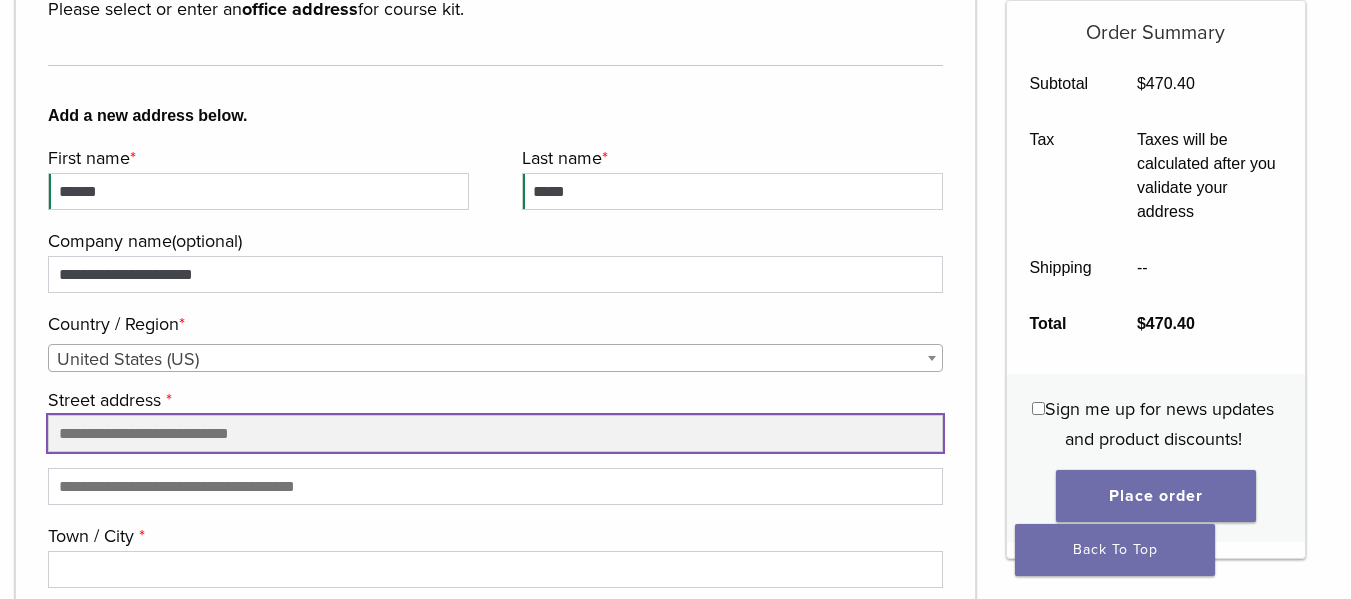 type on "**********" 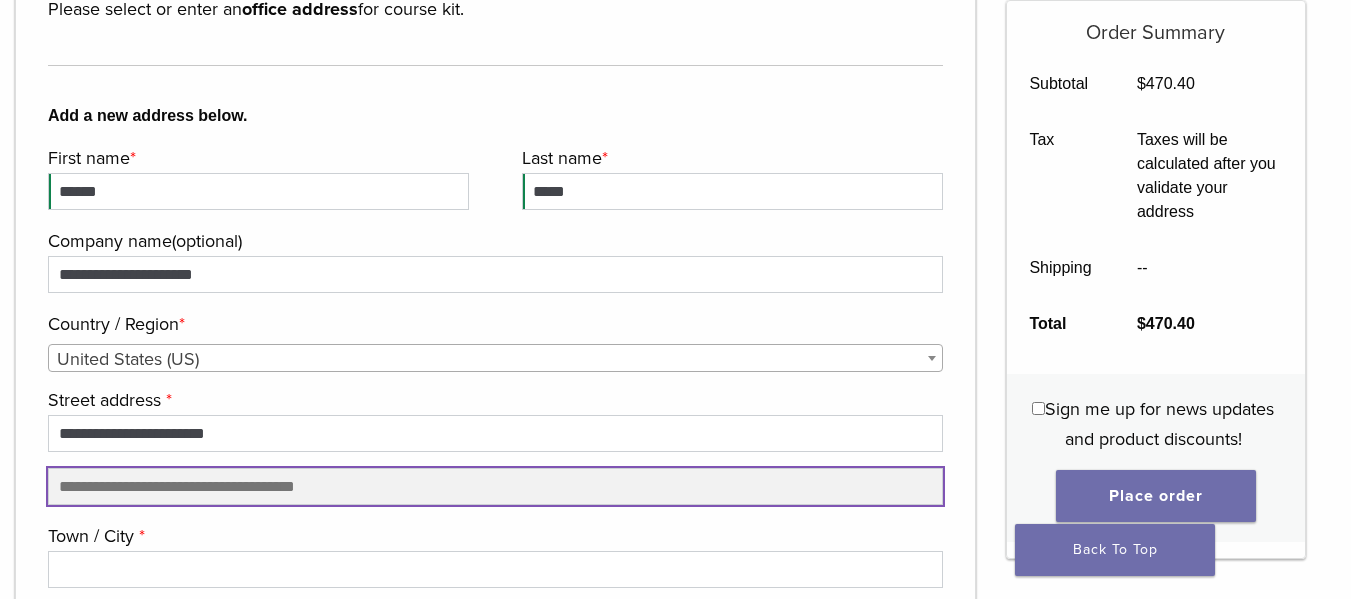 type on "***" 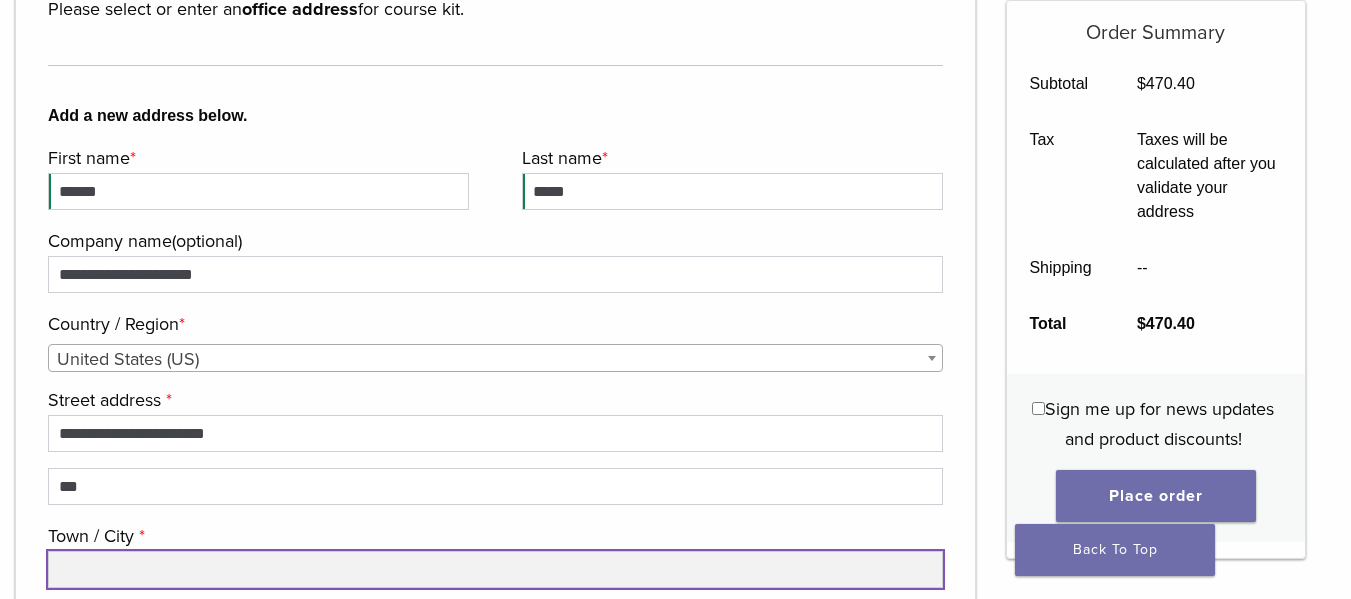 type on "*********" 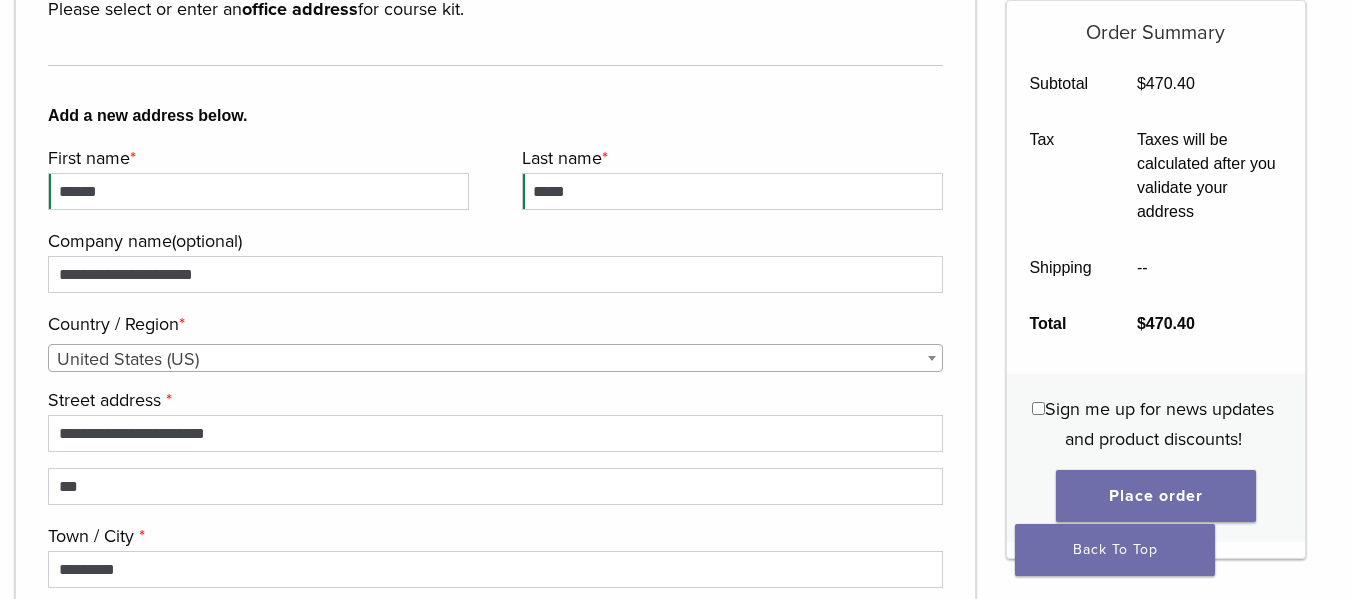 select on "**" 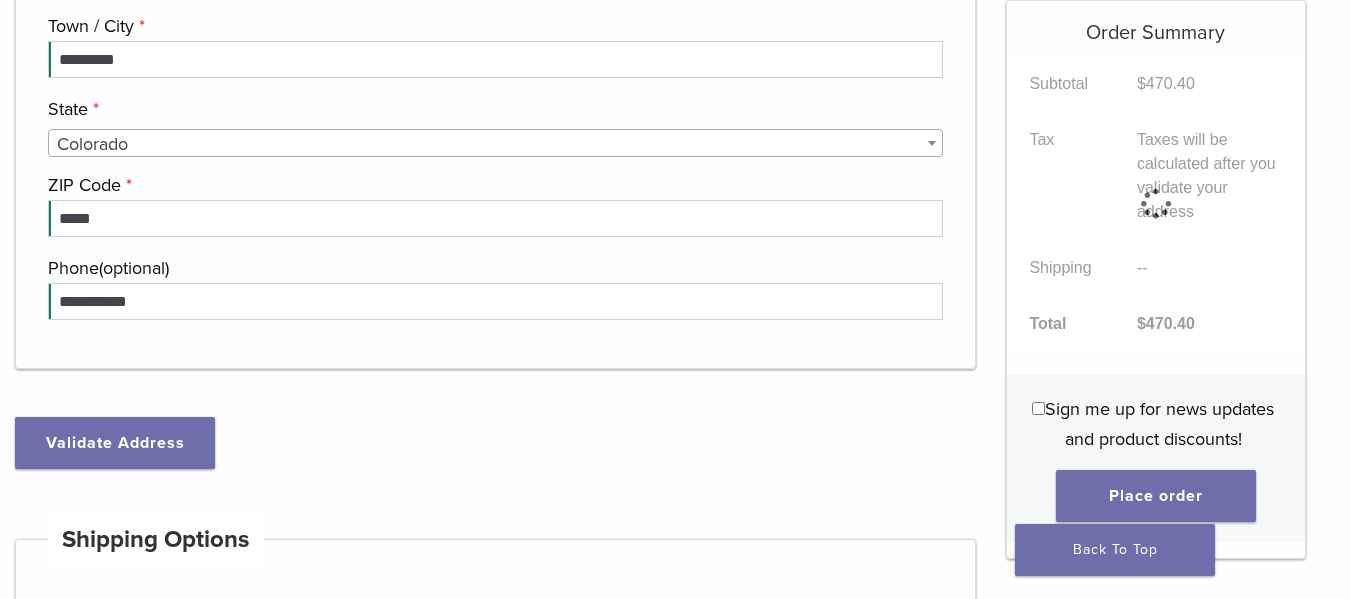 scroll, scrollTop: 953, scrollLeft: 0, axis: vertical 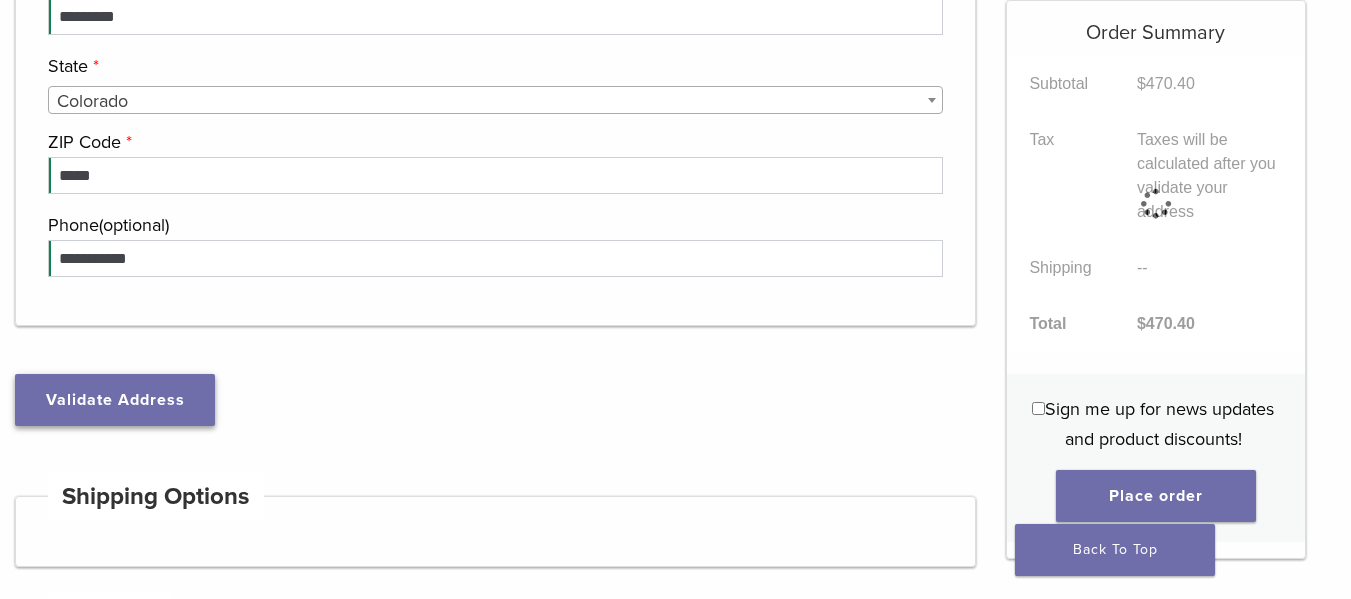 click on "Validate Address" at bounding box center [115, 400] 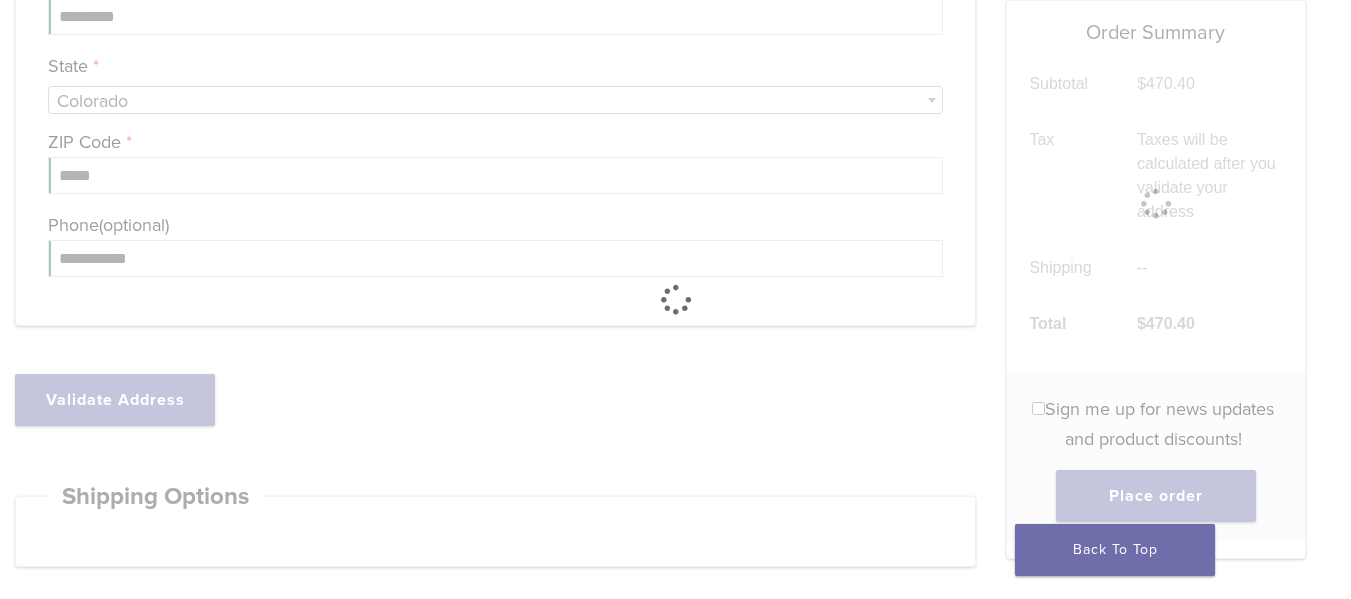 type on "**********" 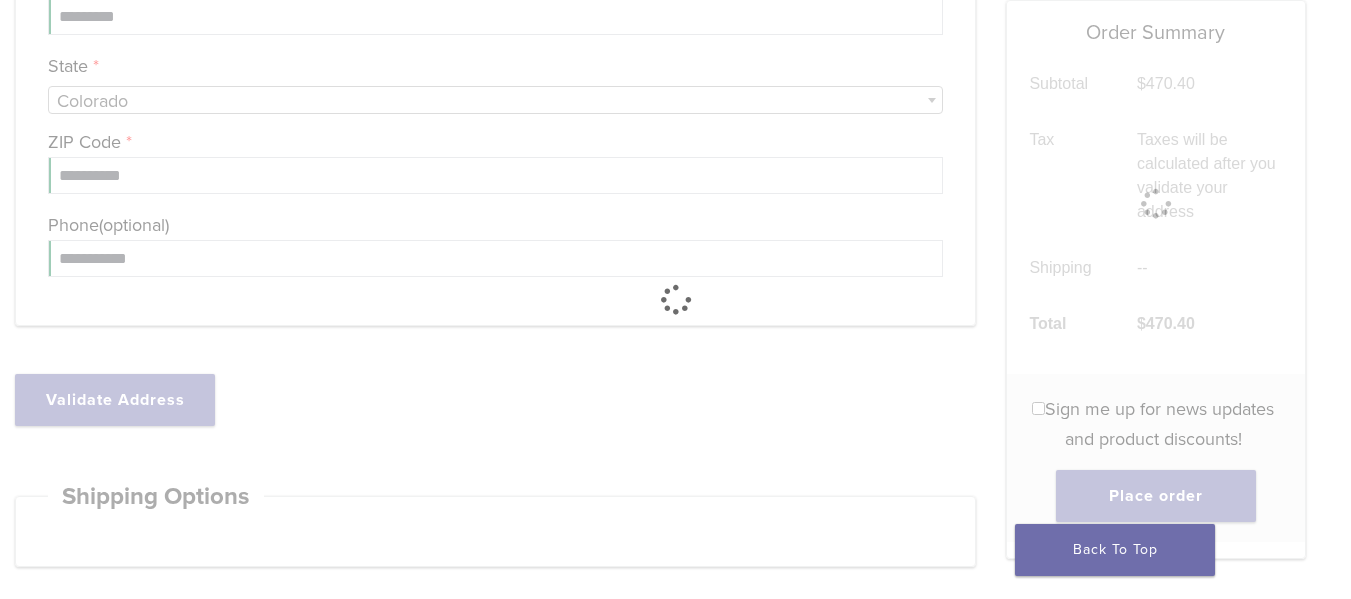 select on "**" 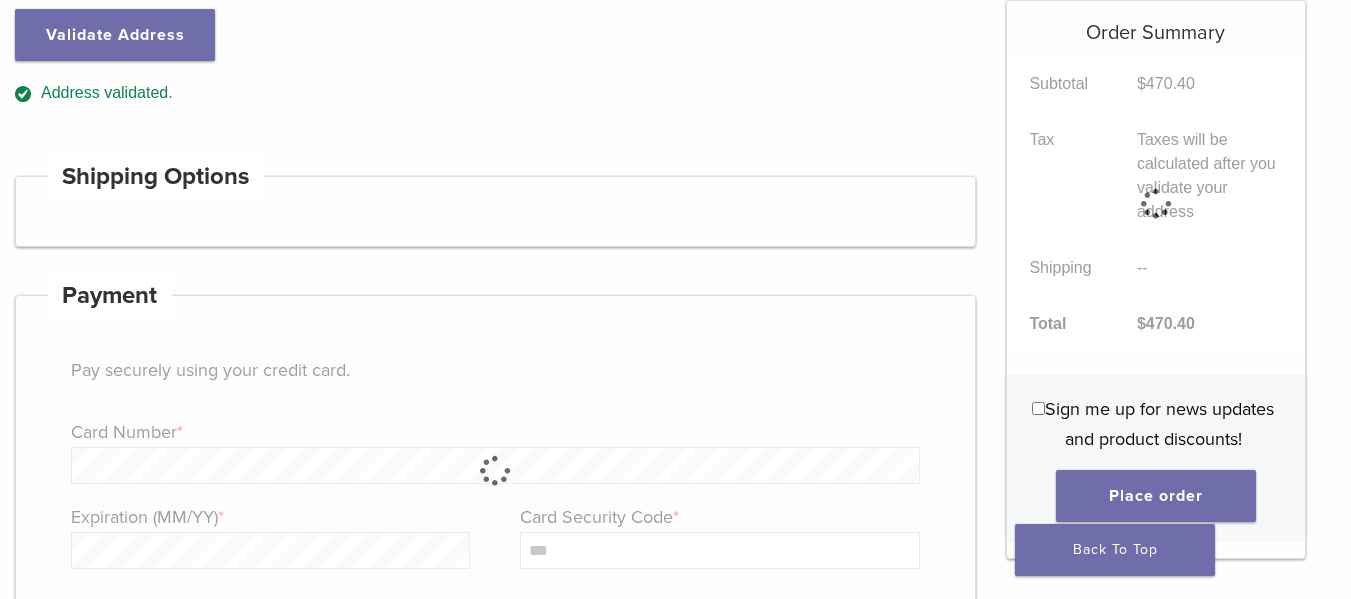 scroll, scrollTop: 1353, scrollLeft: 0, axis: vertical 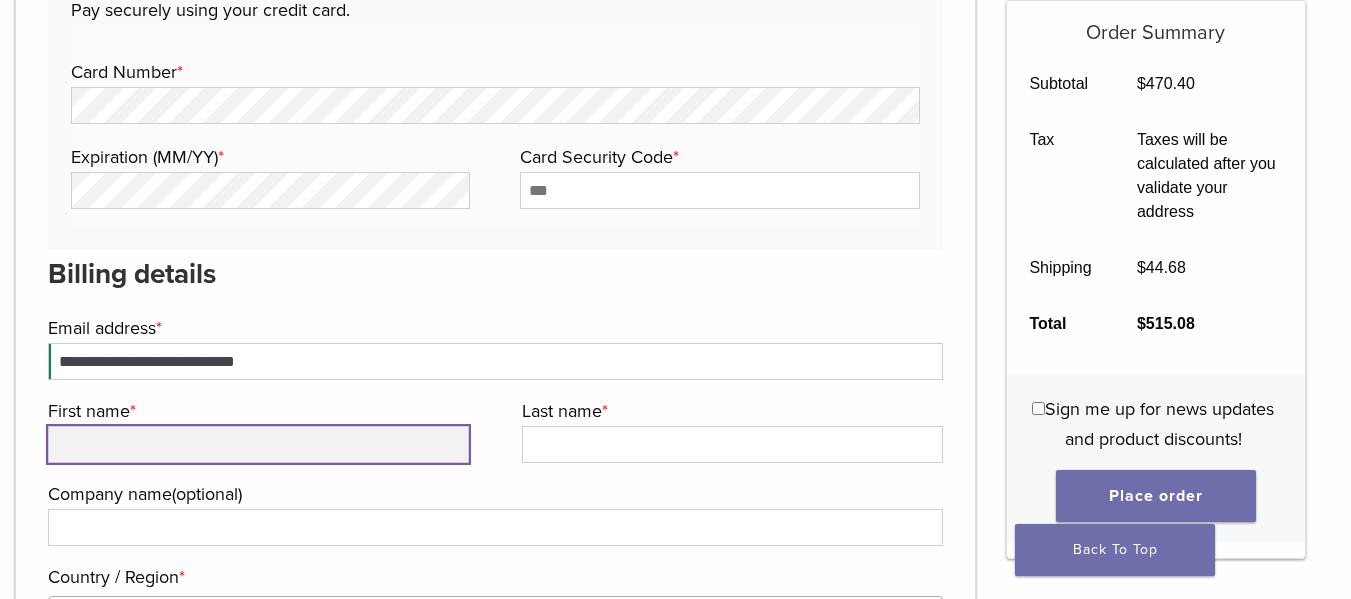 click on "First name  *" at bounding box center (258, 444) 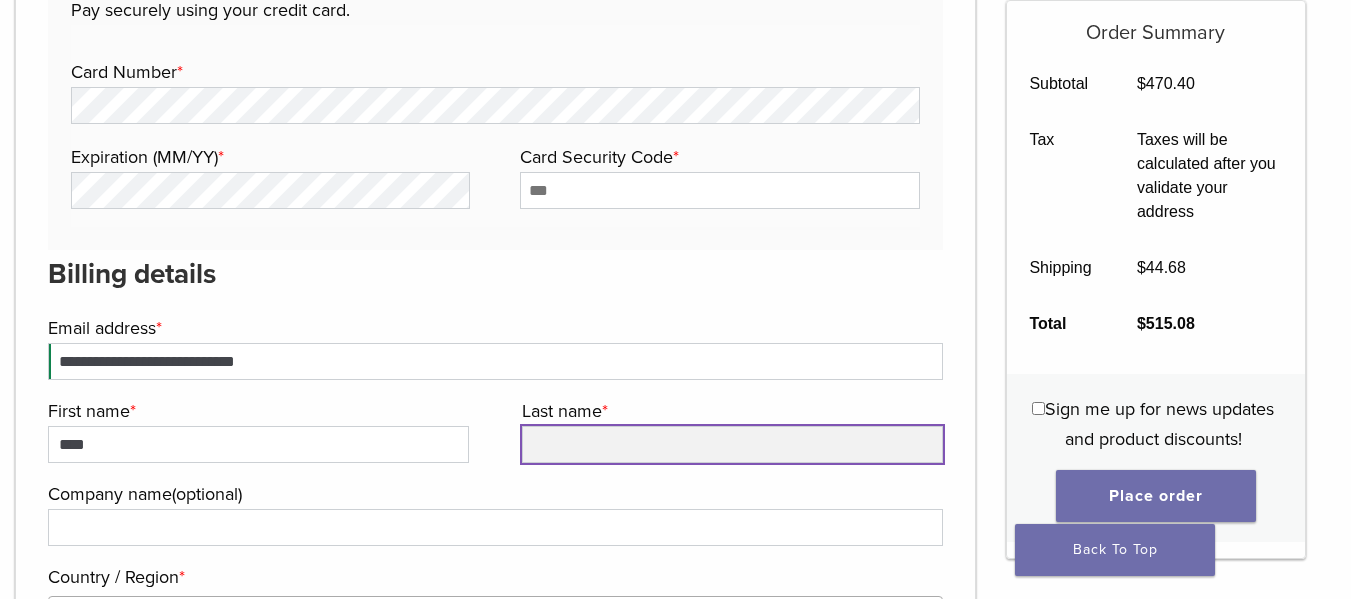 type on "*****" 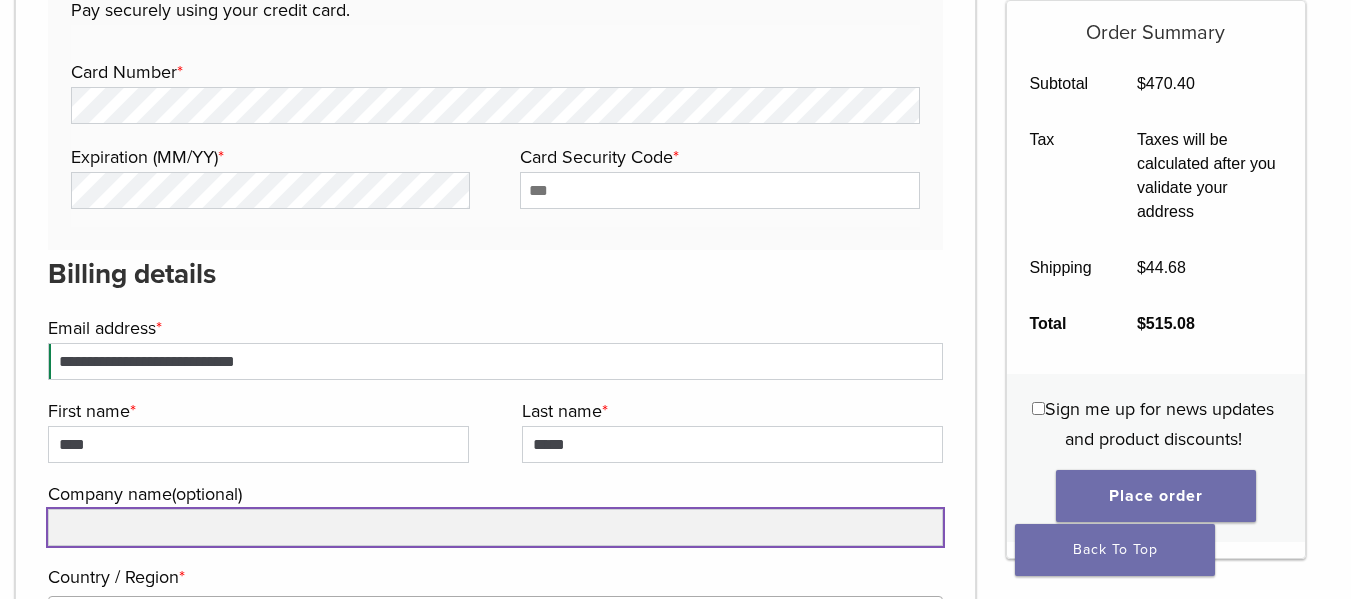 type on "**********" 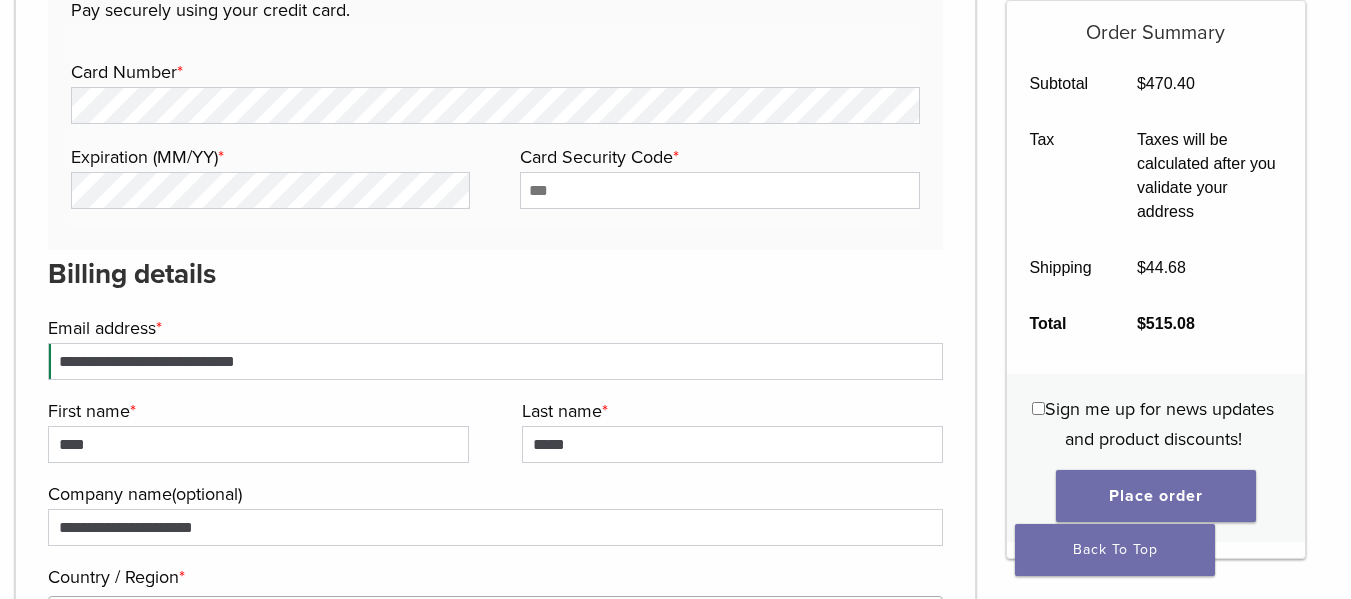 type on "**********" 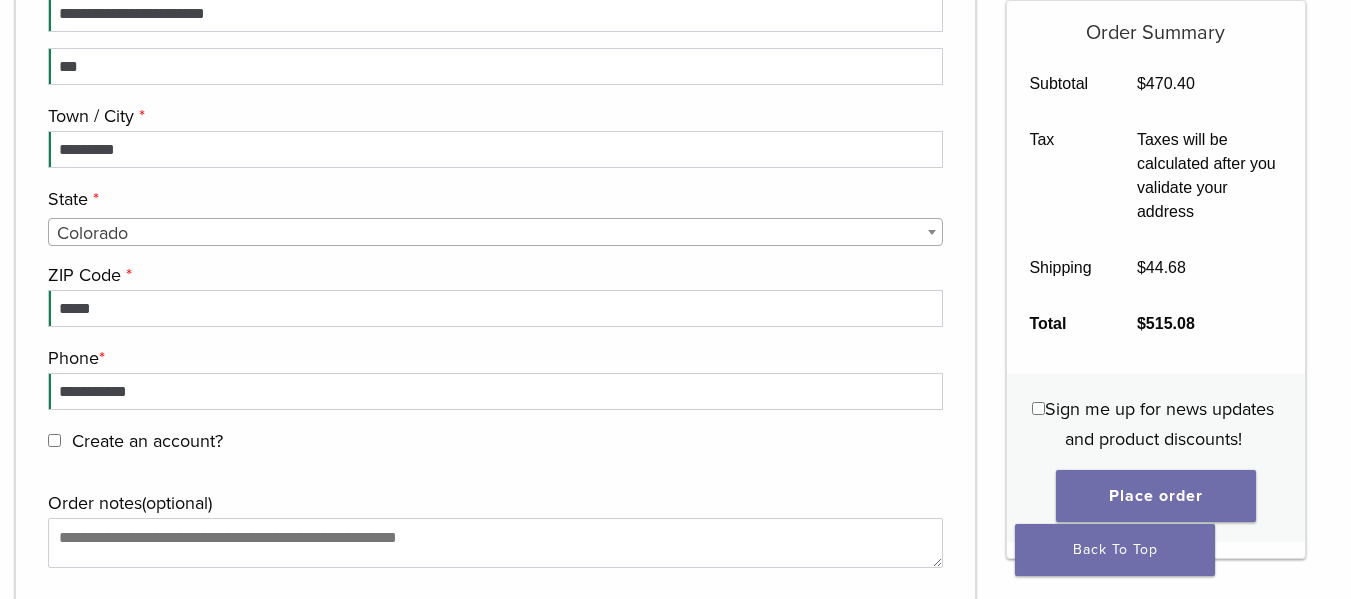 scroll, scrollTop: 2659, scrollLeft: 0, axis: vertical 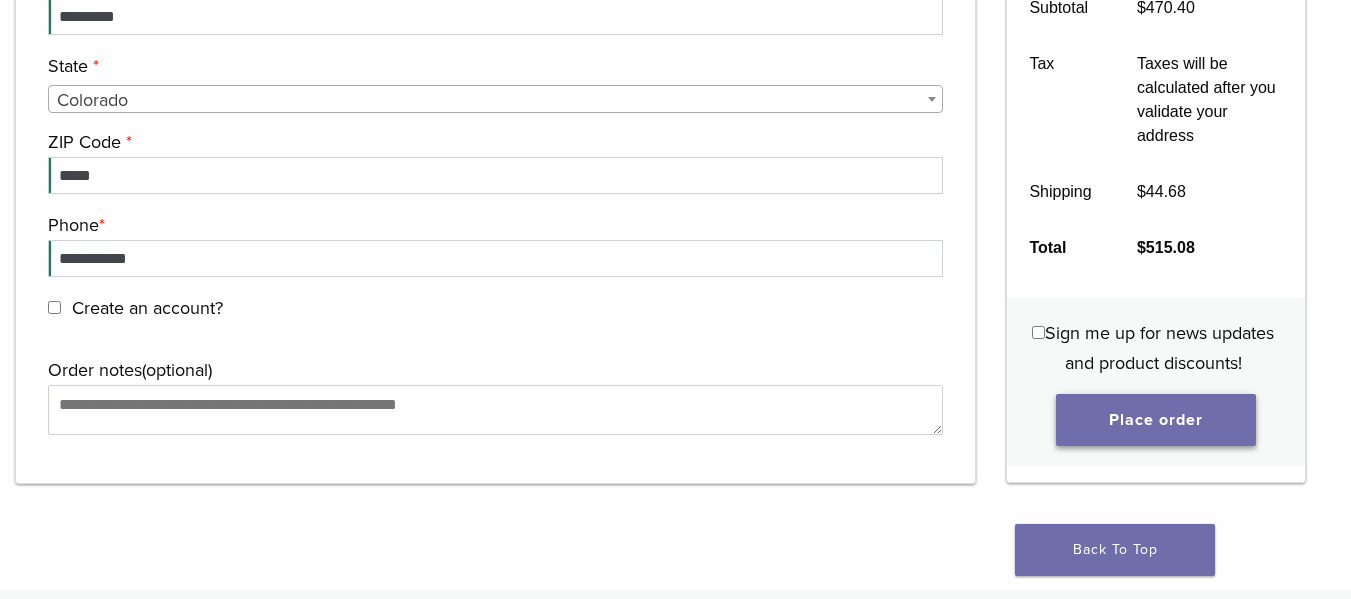 click on "Place order" at bounding box center [1156, 421] 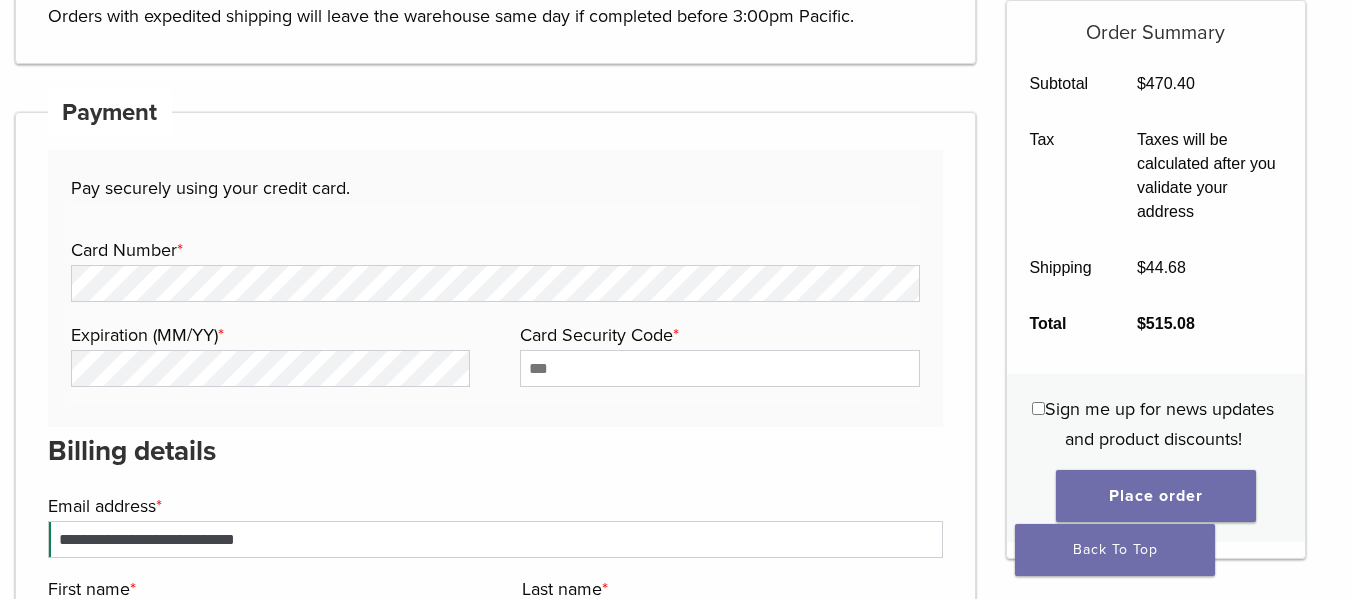 scroll, scrollTop: 1956, scrollLeft: 0, axis: vertical 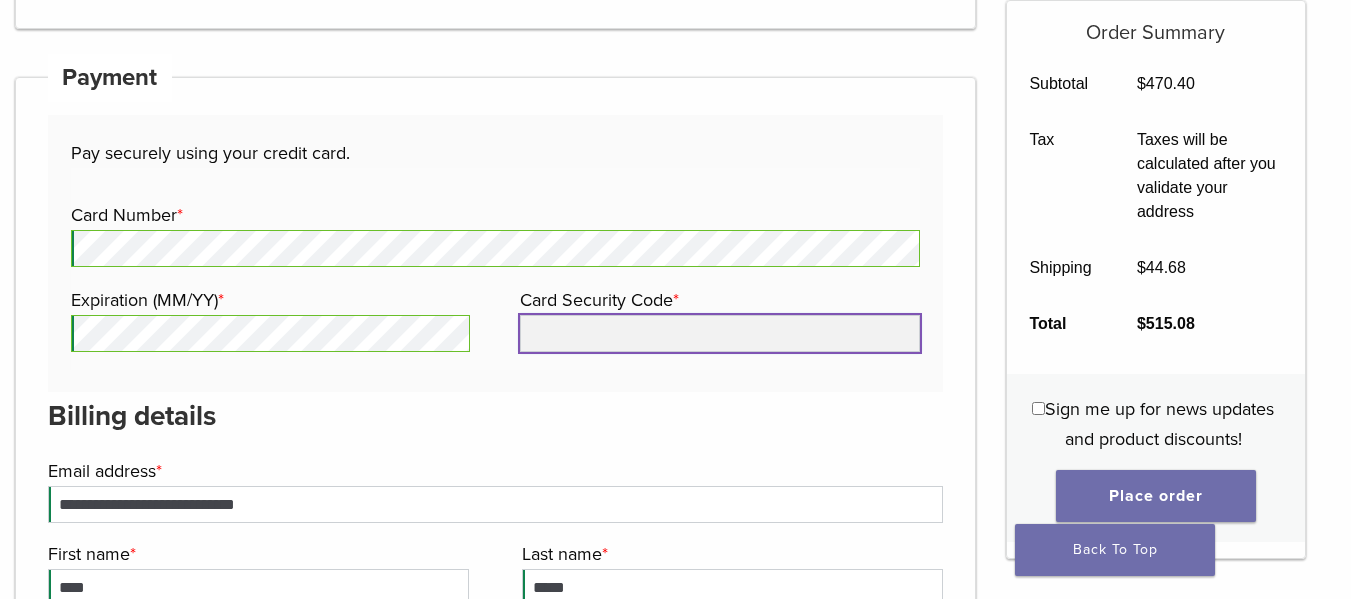 click on "Card Security Code  *" at bounding box center (720, 333) 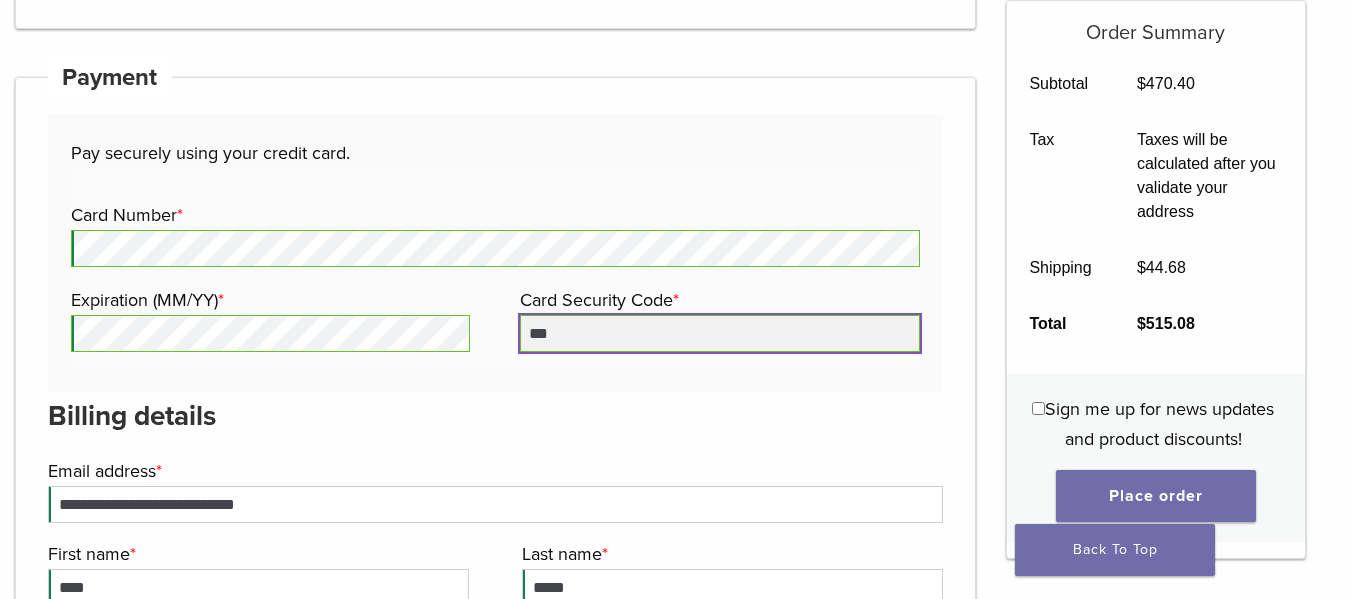 type on "***" 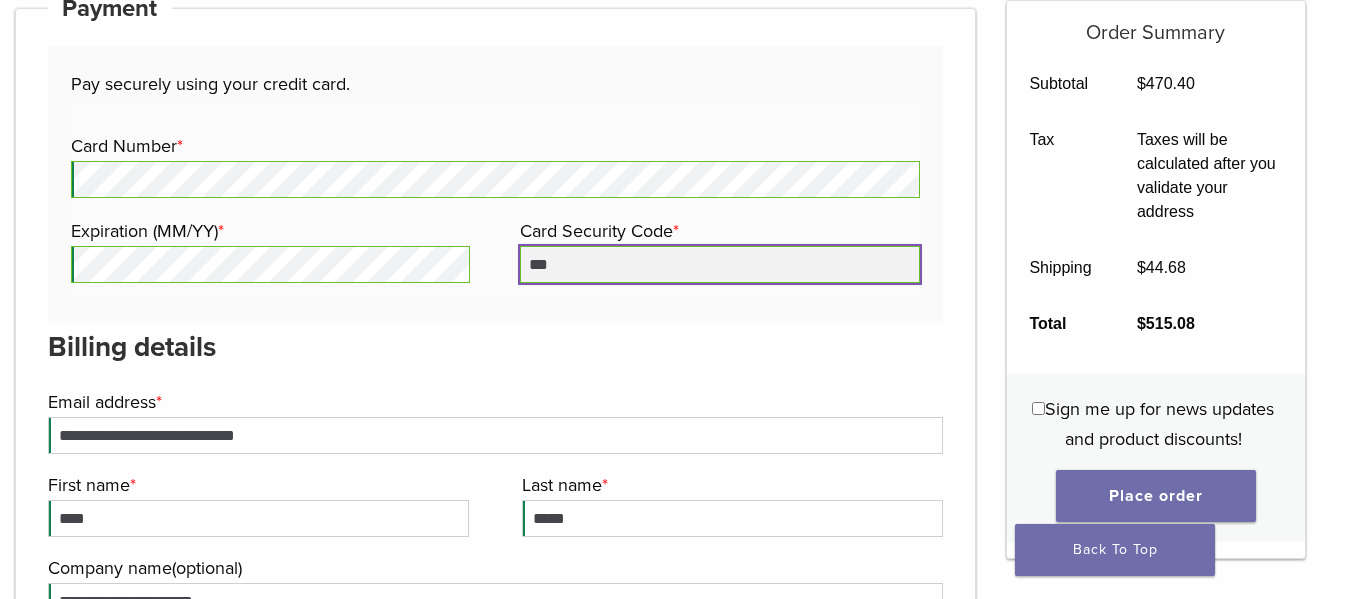 scroll, scrollTop: 2056, scrollLeft: 0, axis: vertical 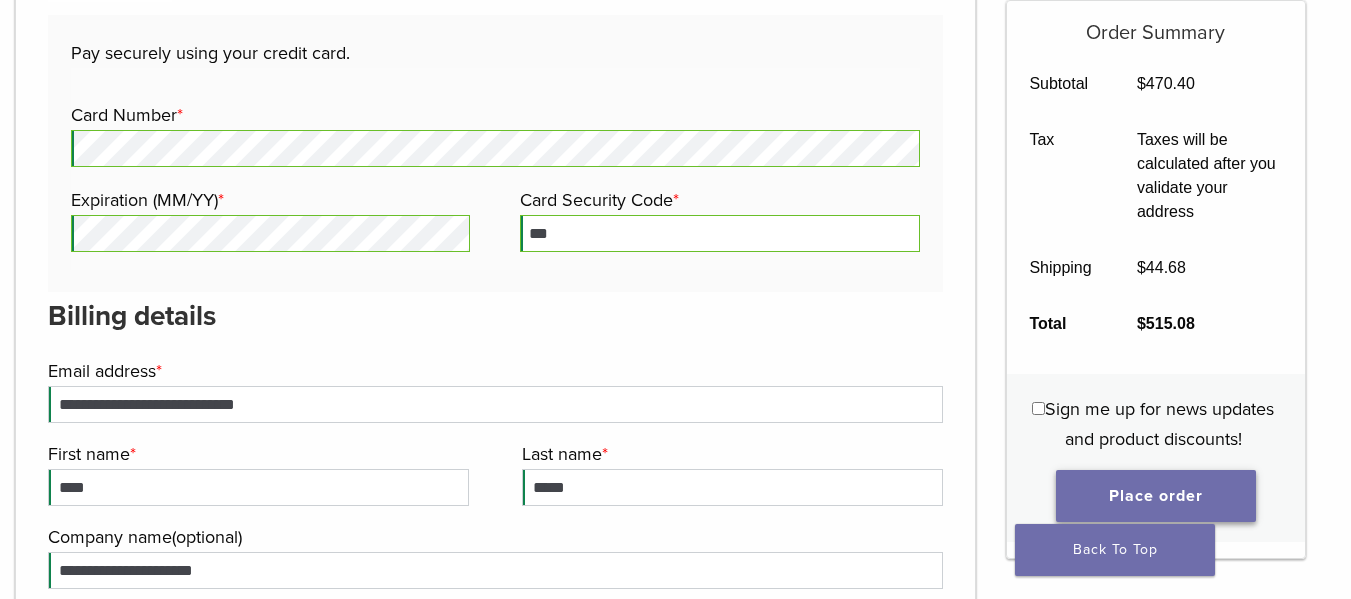 click on "Place order" at bounding box center [1156, 496] 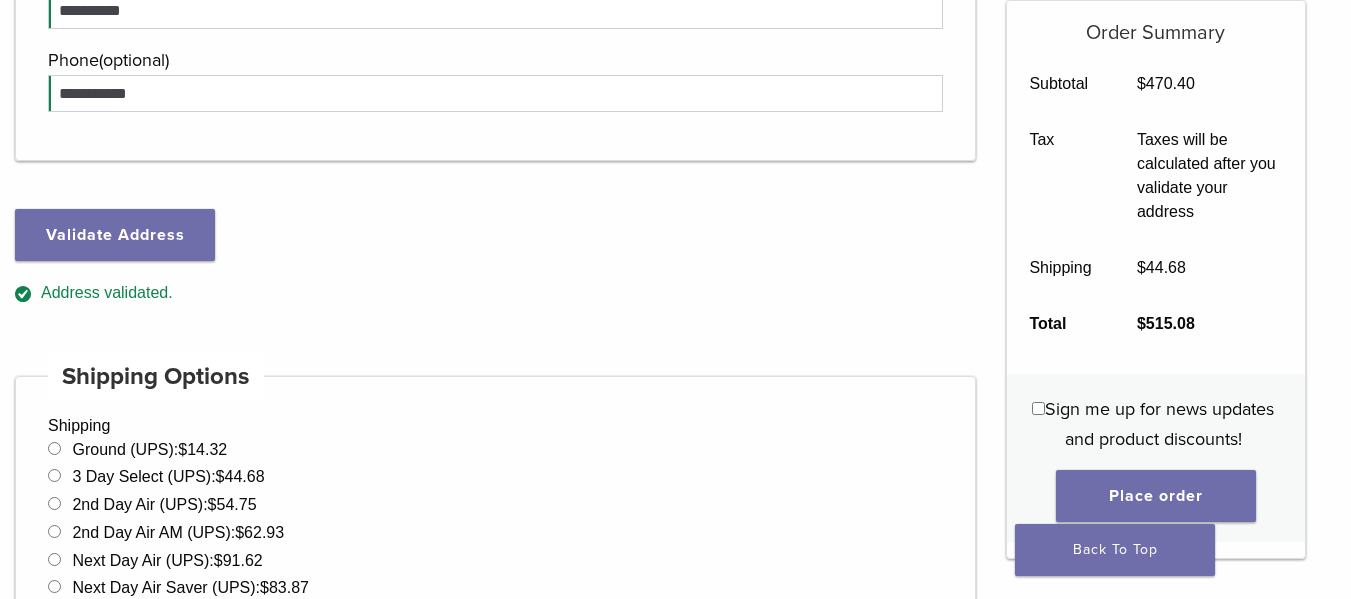 scroll, scrollTop: 1256, scrollLeft: 0, axis: vertical 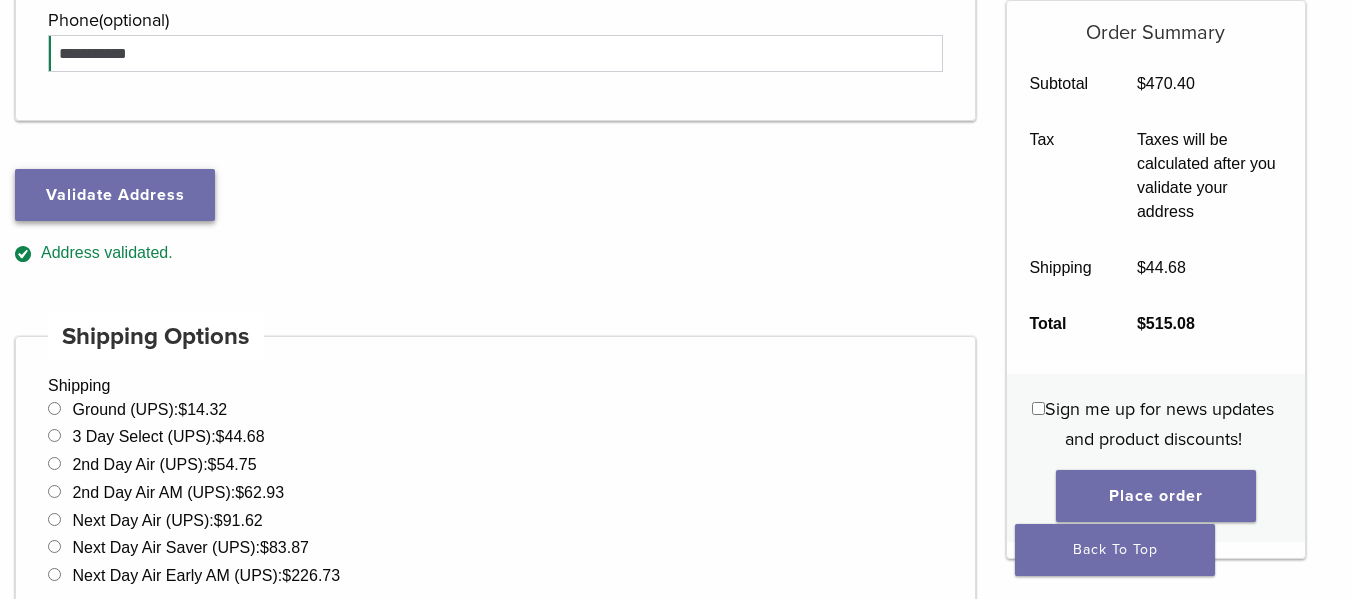 click on "Validate Address" at bounding box center [115, 195] 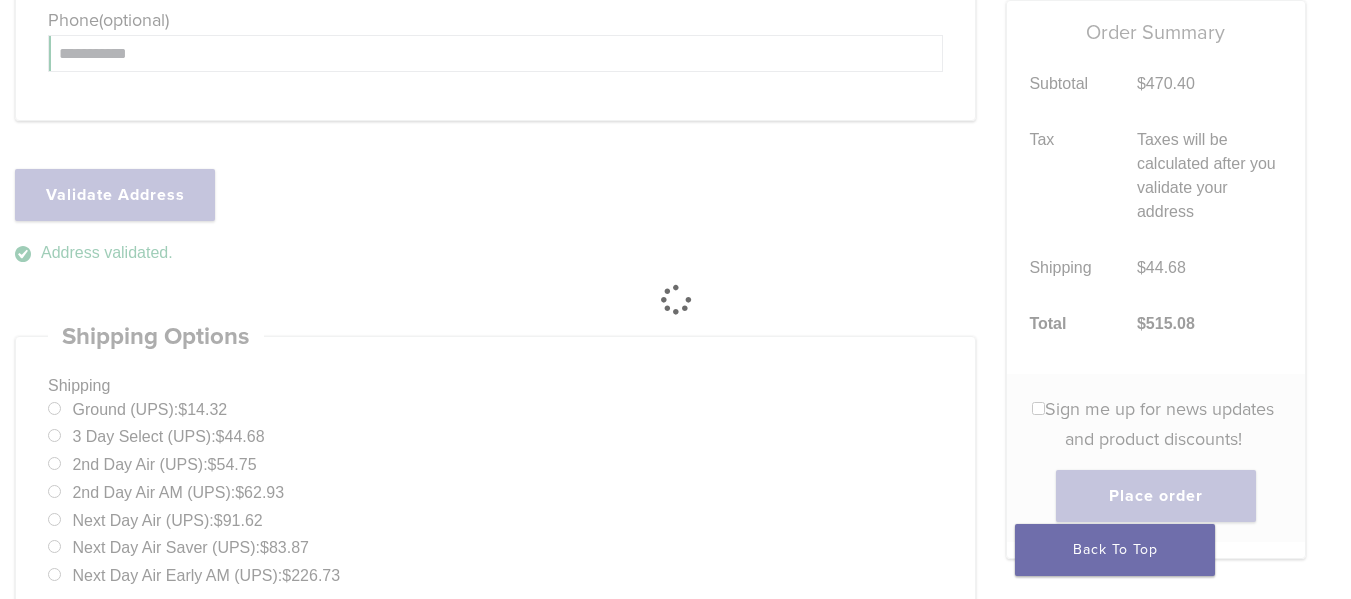 select on "**" 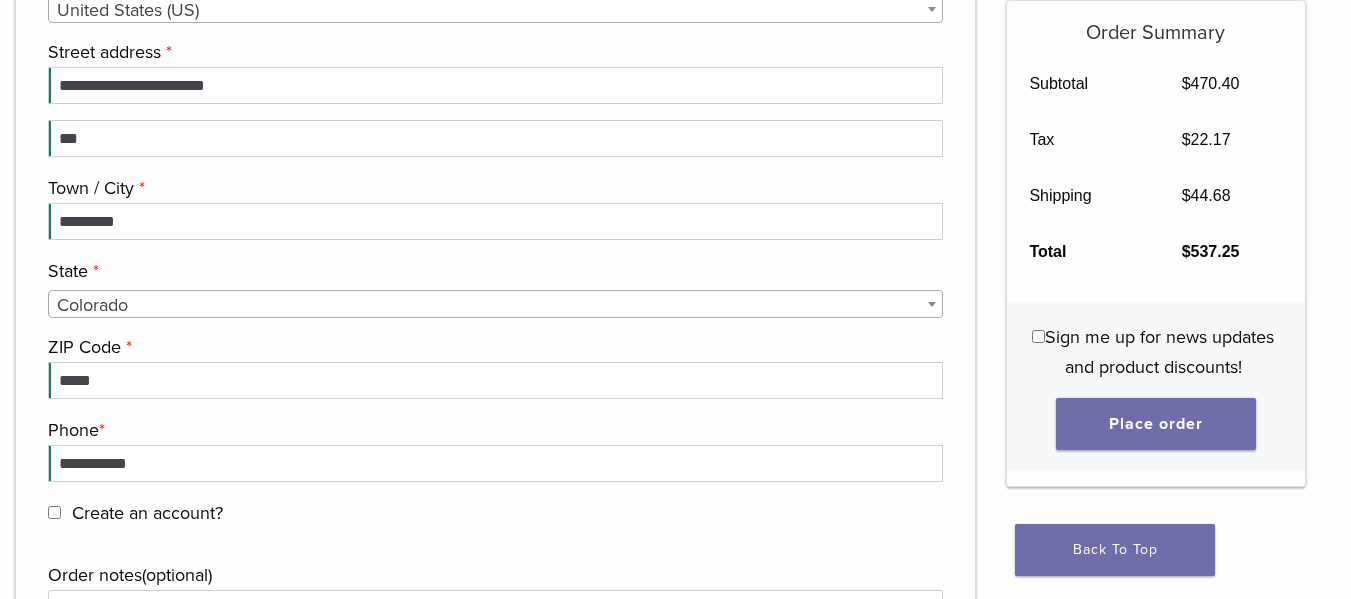 scroll, scrollTop: 2558, scrollLeft: 0, axis: vertical 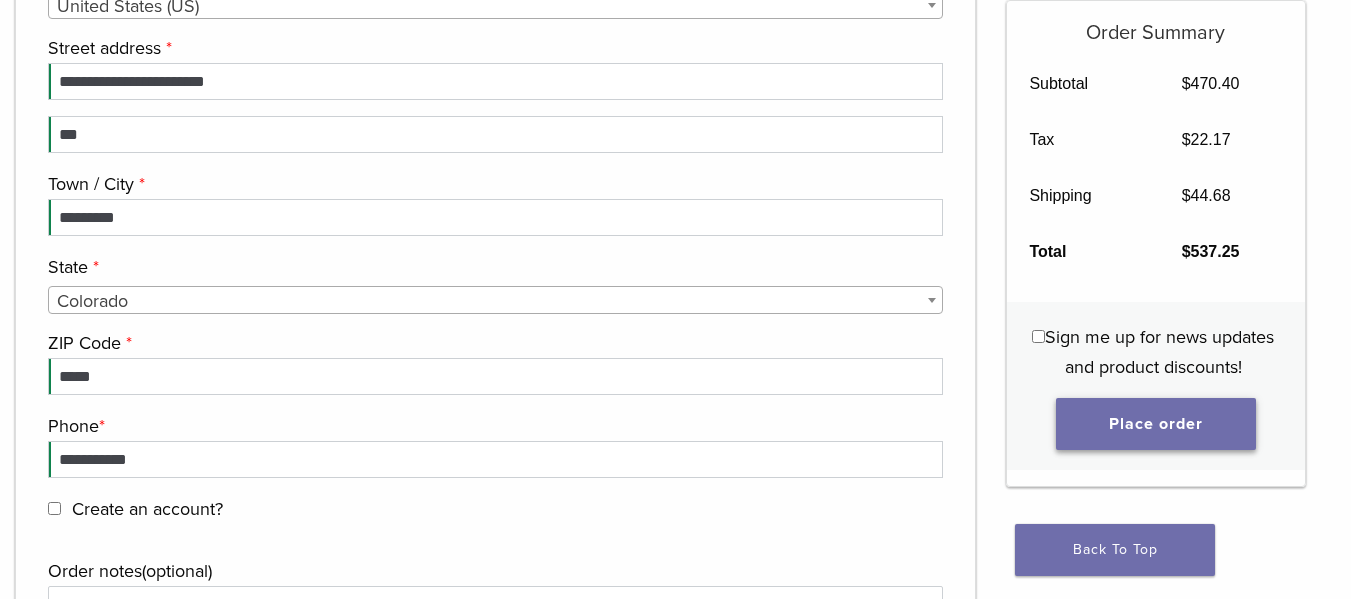 click on "Place order" at bounding box center (1156, 424) 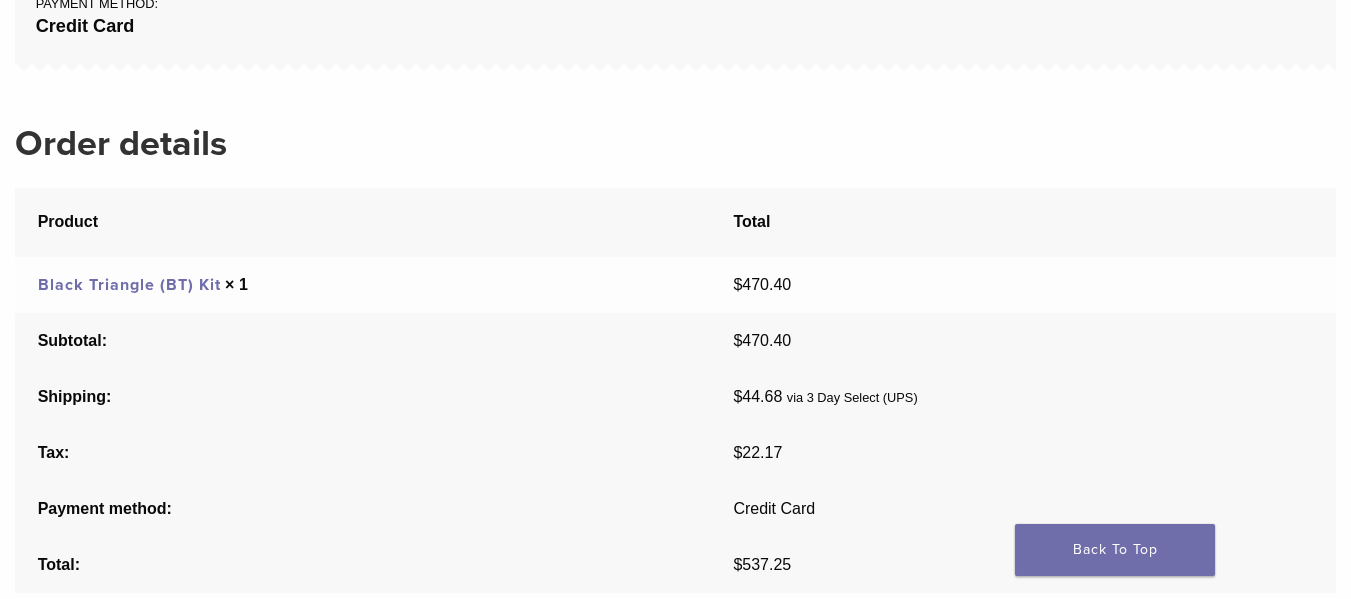 scroll, scrollTop: 500, scrollLeft: 0, axis: vertical 